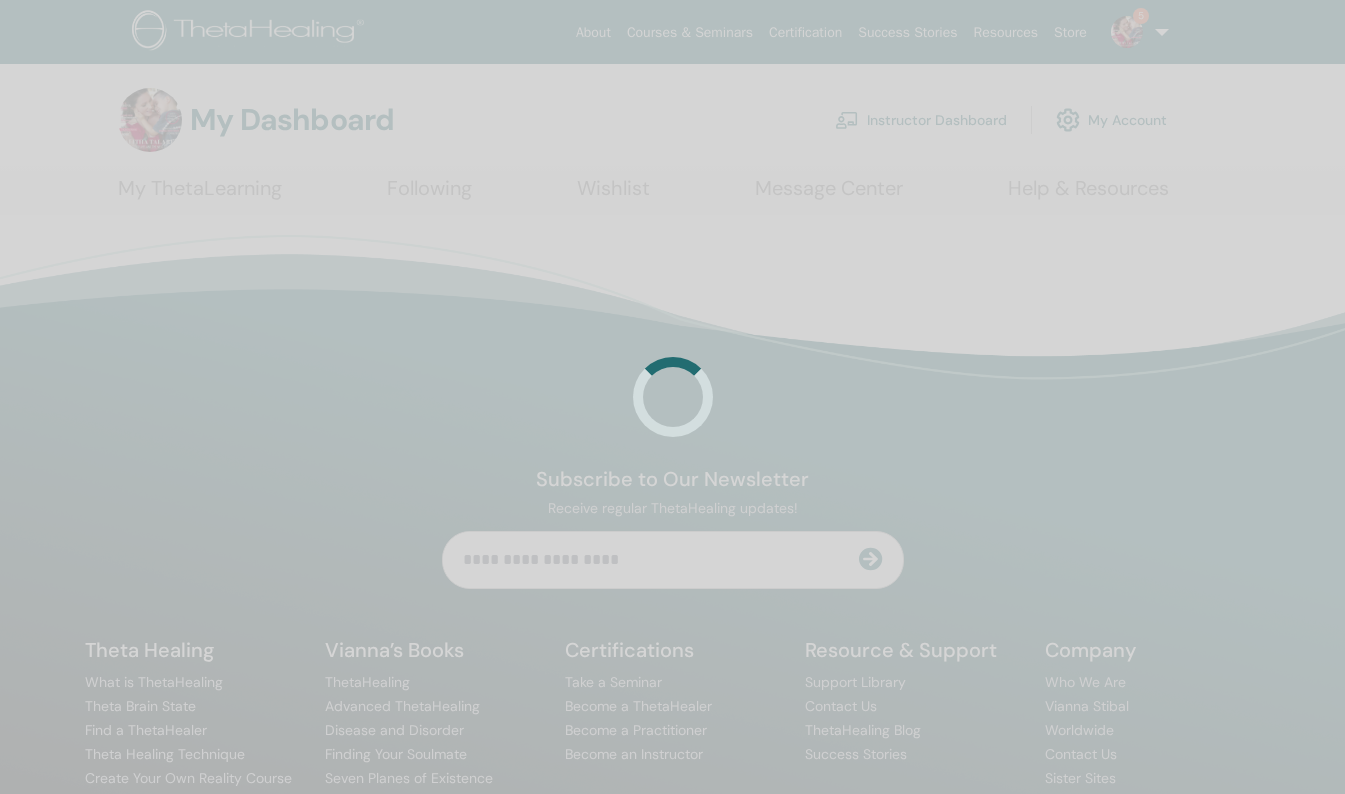 scroll, scrollTop: 0, scrollLeft: 0, axis: both 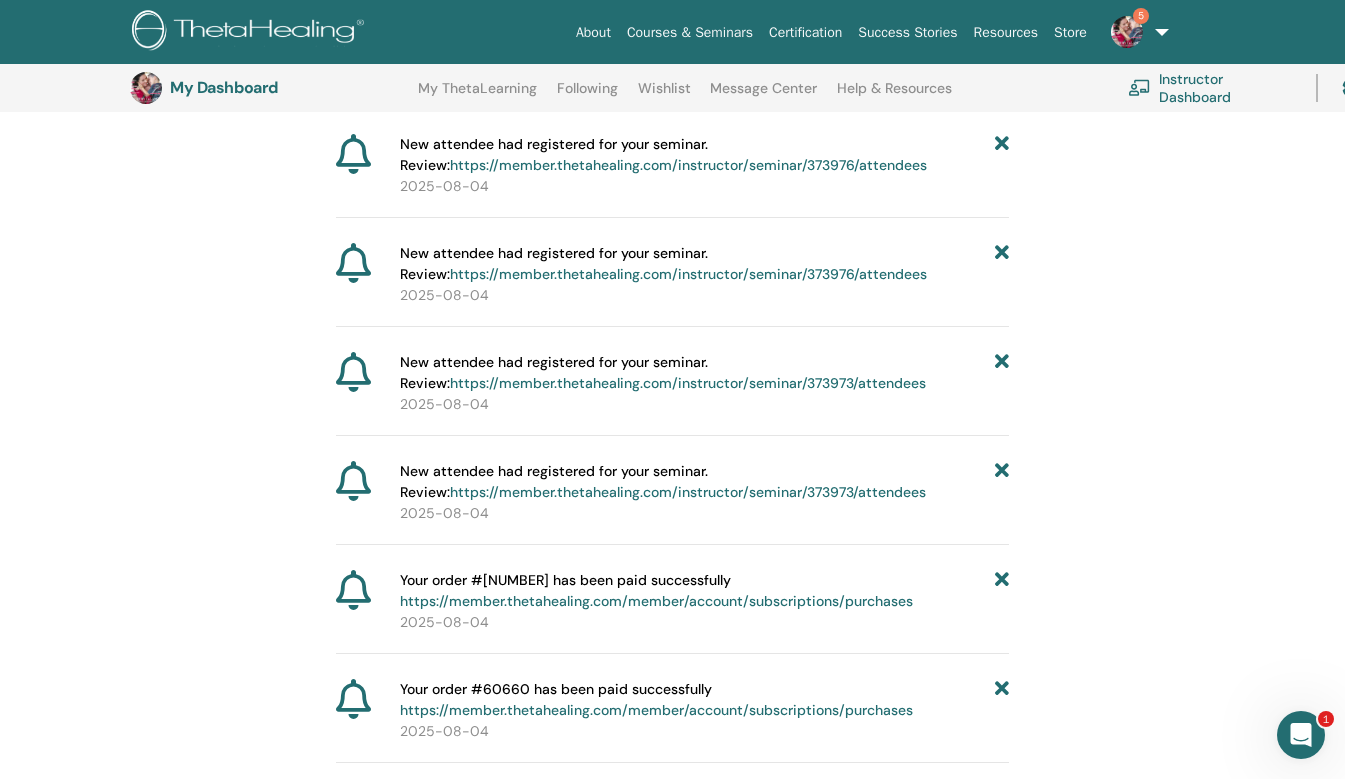 click on "https://member.thetahealing.com/instructor/seminar/373973/attendees" at bounding box center (688, 492) 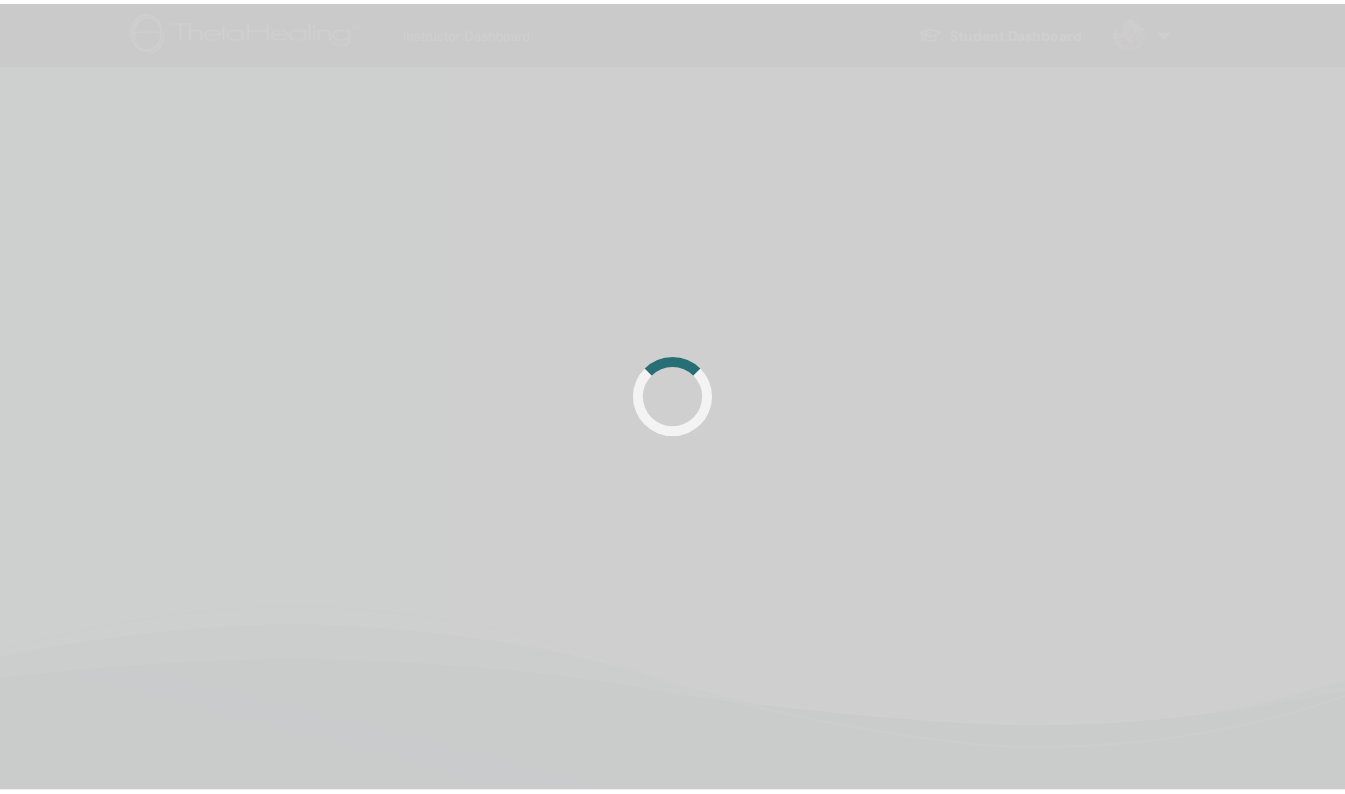 scroll, scrollTop: 0, scrollLeft: 0, axis: both 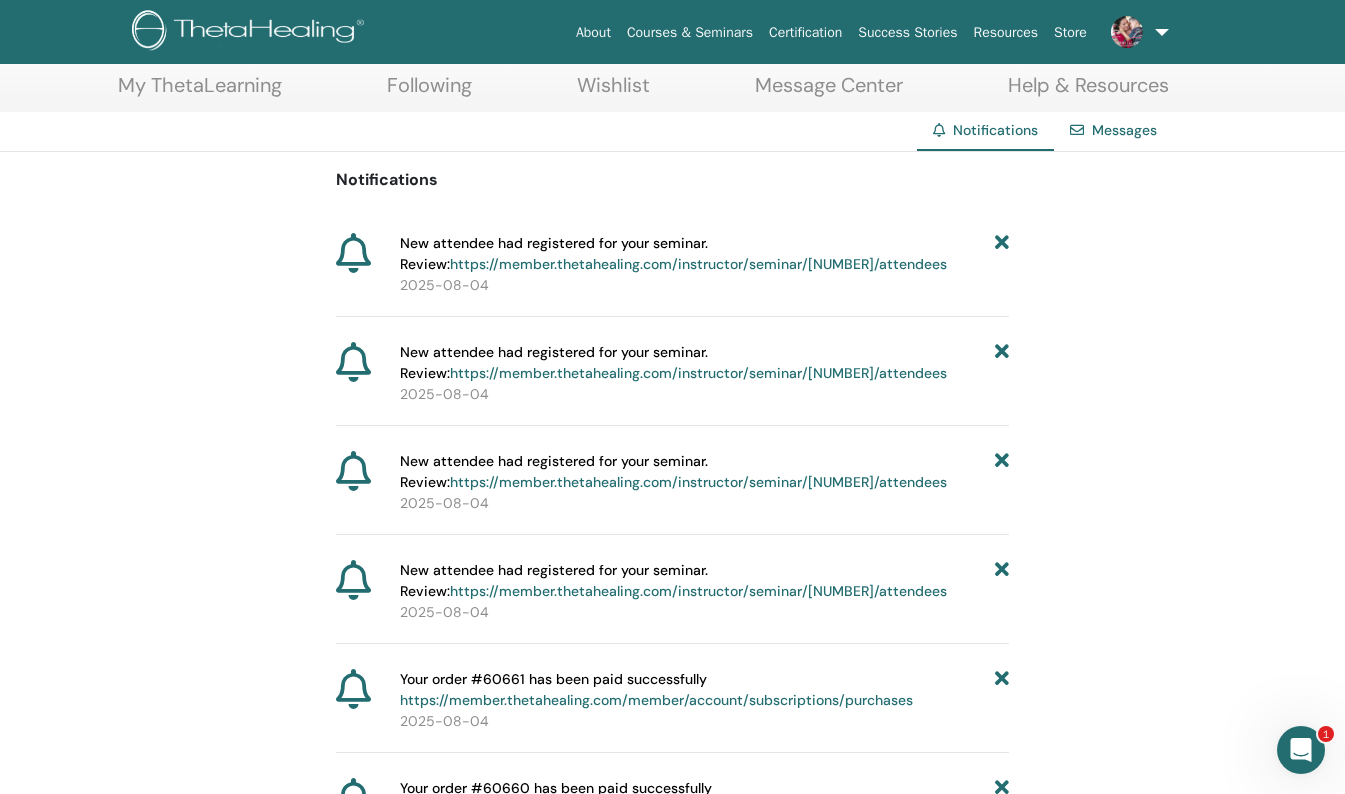 click on "https://member.thetahealing.com/instructor/seminar/373976/attendees" at bounding box center [698, 264] 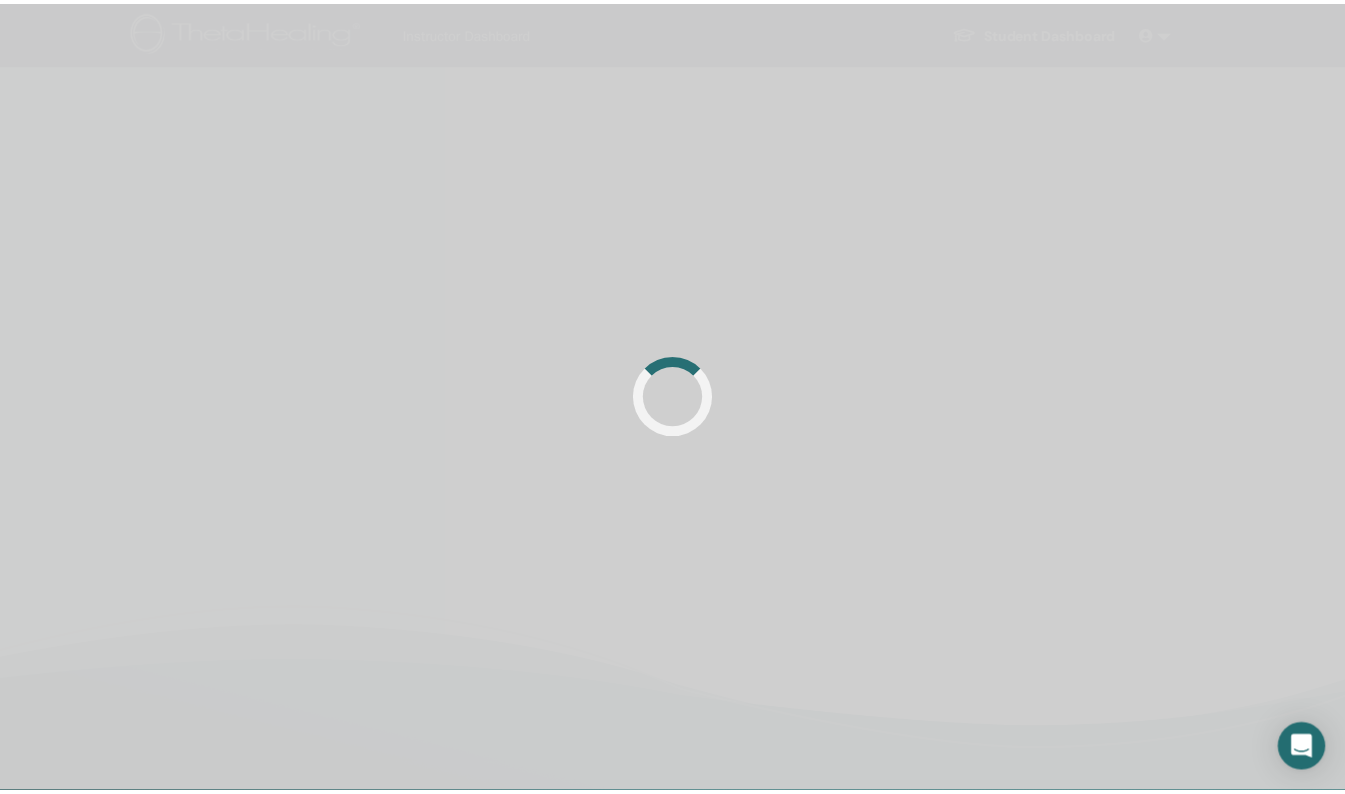 scroll, scrollTop: 0, scrollLeft: 0, axis: both 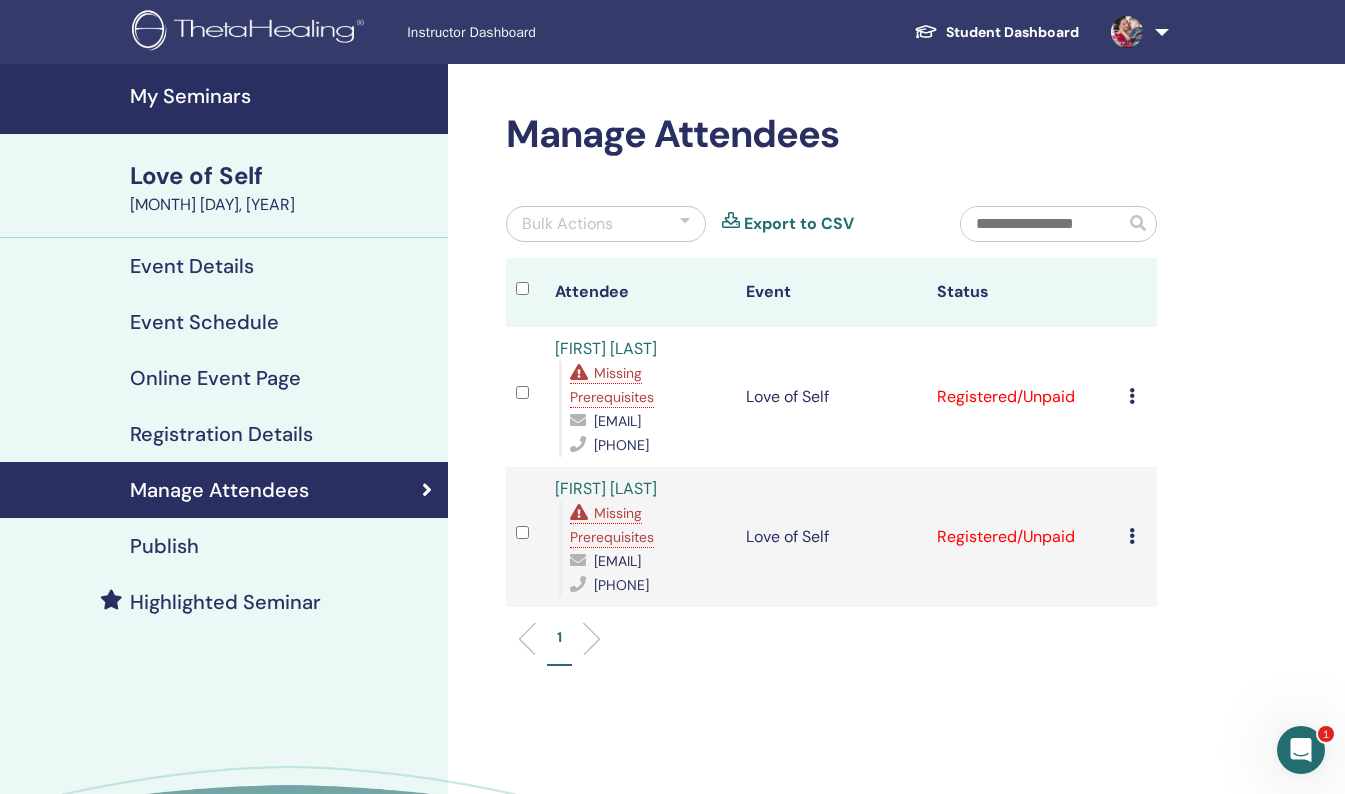click at bounding box center [1132, 396] 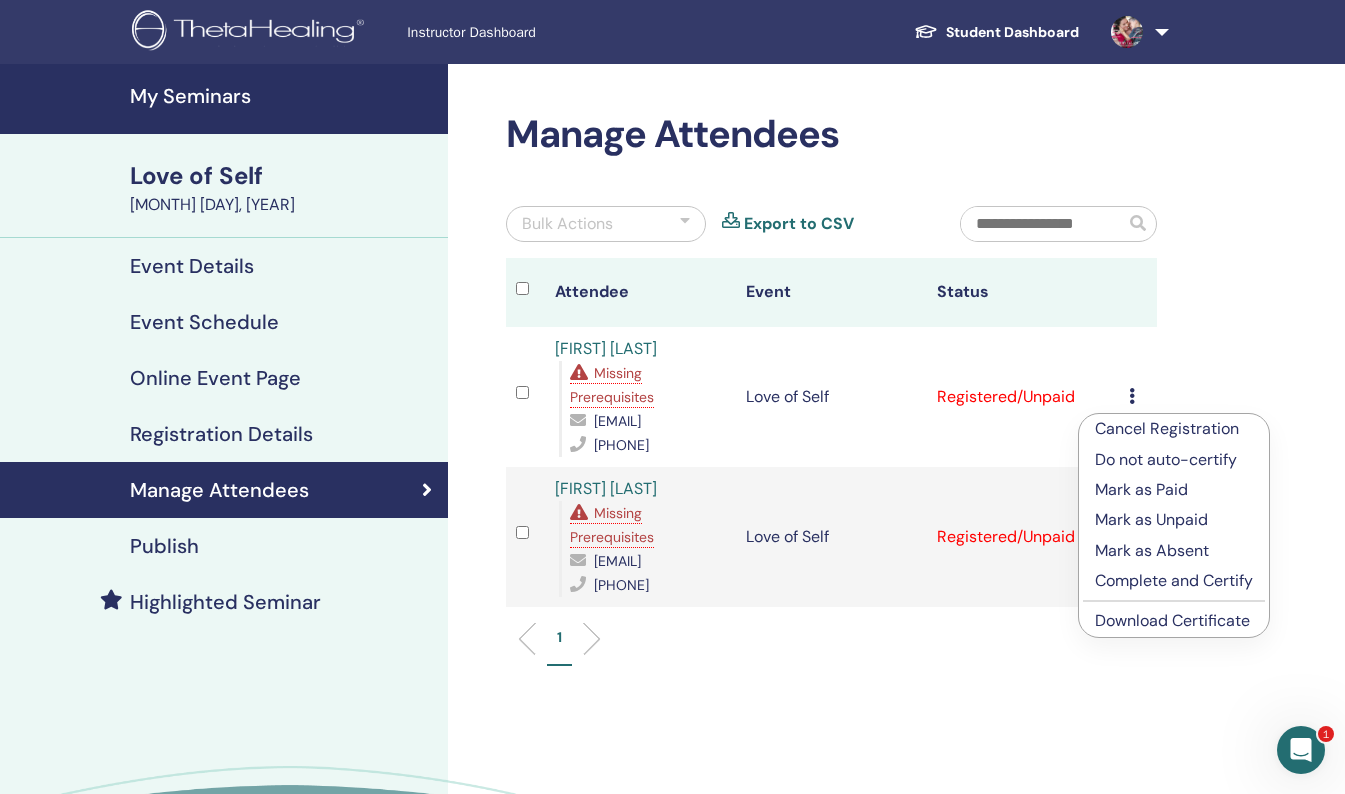 click on "Cancel Registration" at bounding box center [1174, 429] 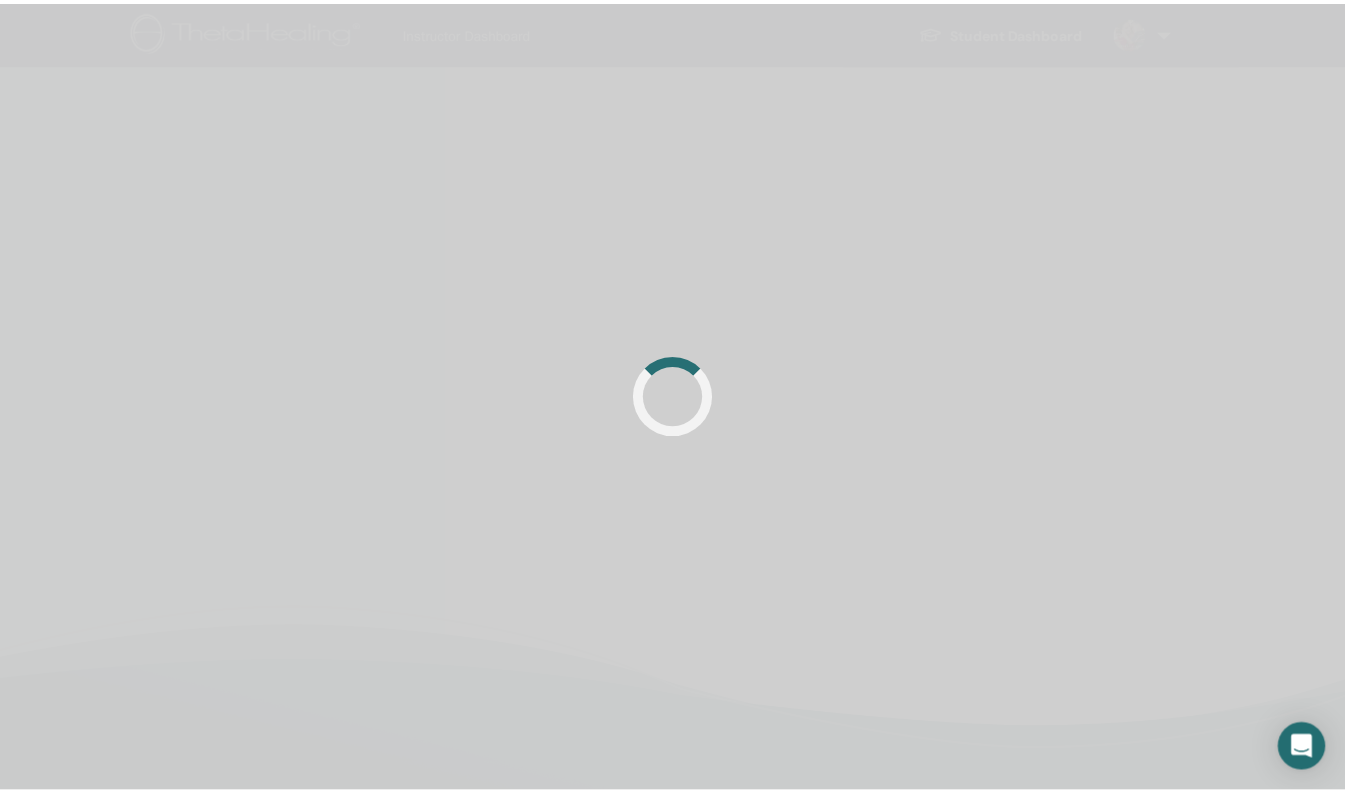 scroll, scrollTop: 0, scrollLeft: 0, axis: both 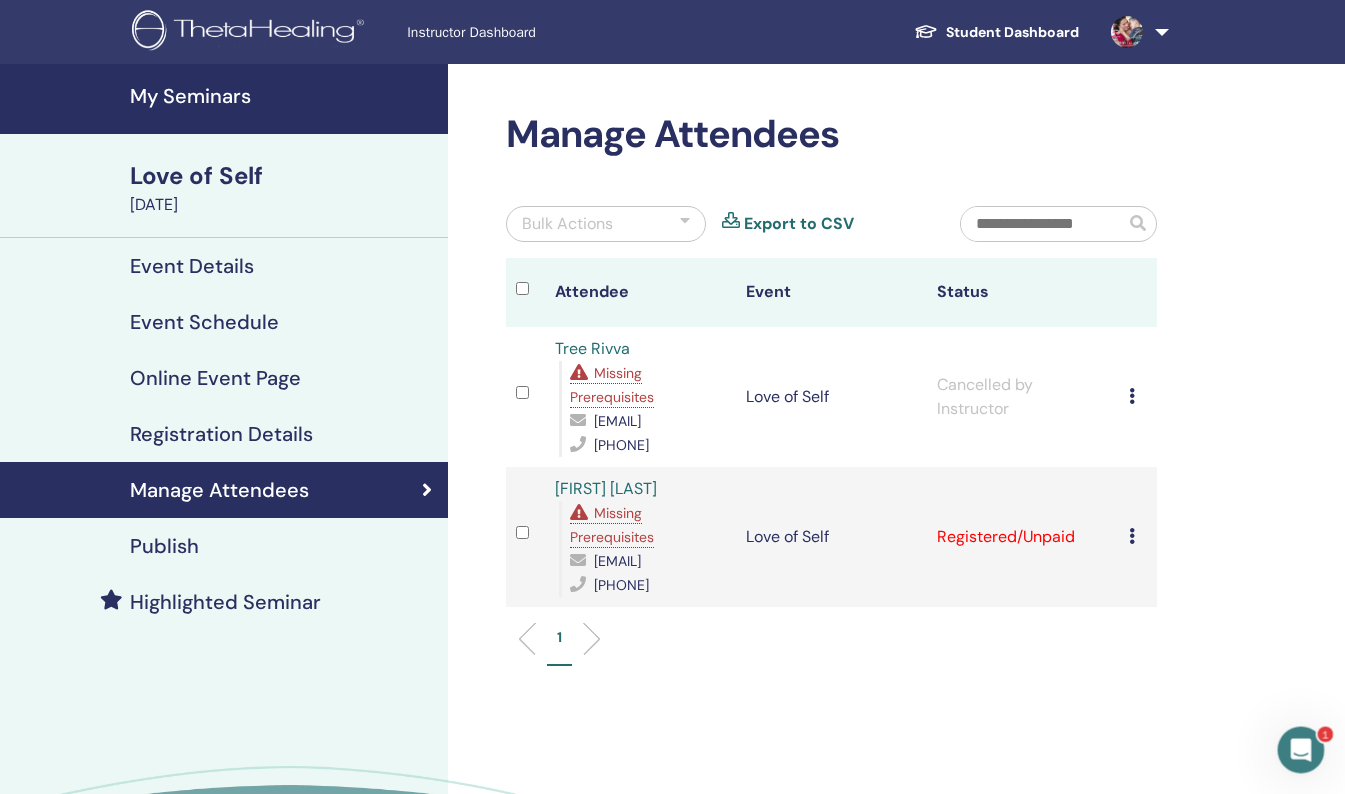 click at bounding box center [1132, 536] 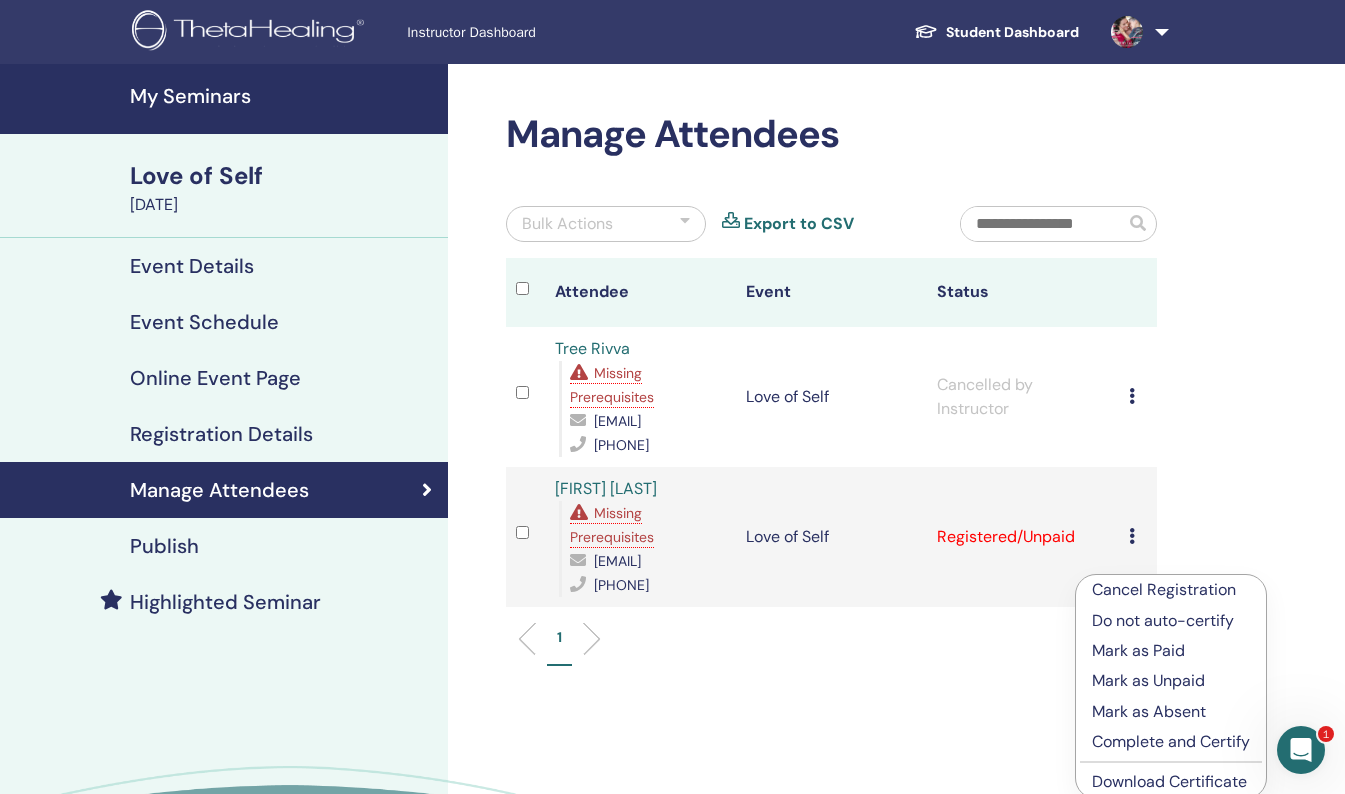 click on "Cancel Registration" at bounding box center [1171, 590] 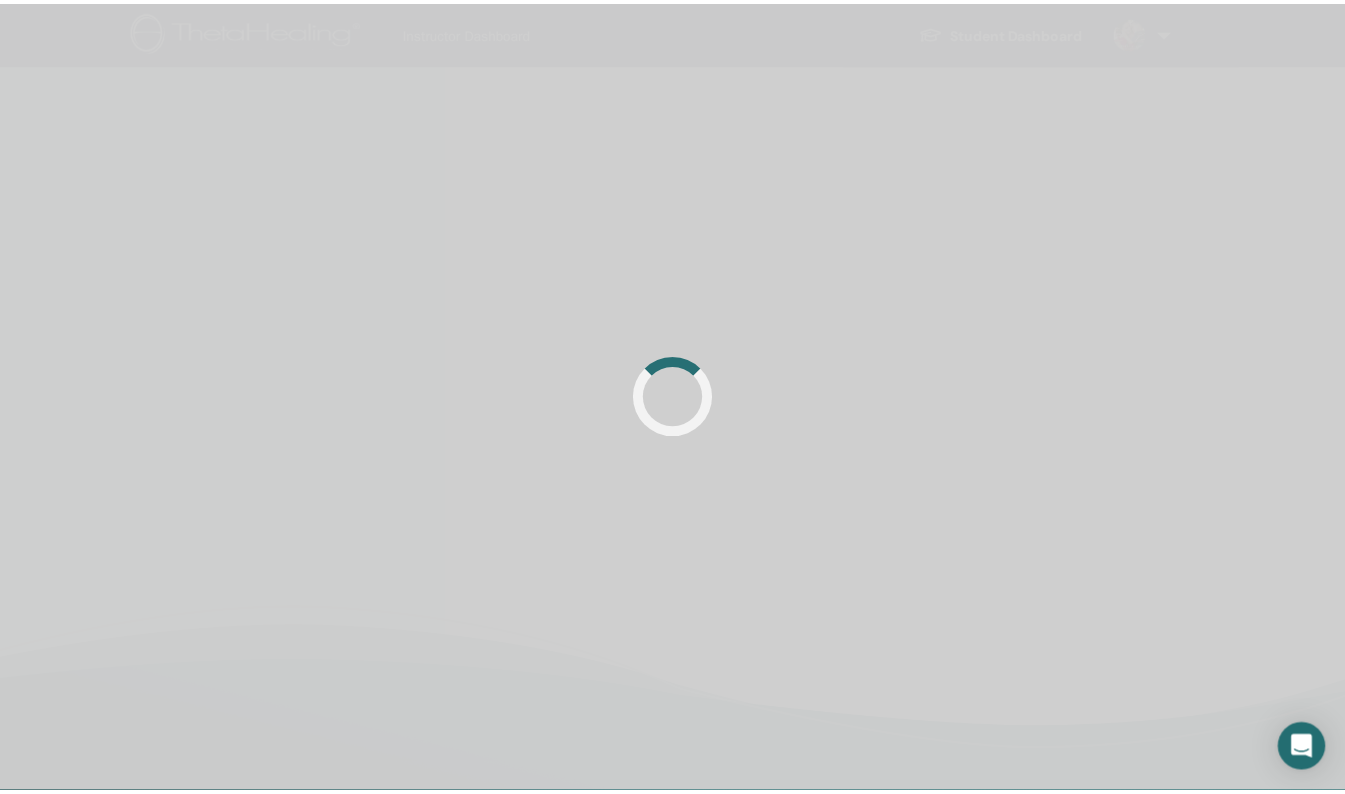scroll, scrollTop: 0, scrollLeft: 0, axis: both 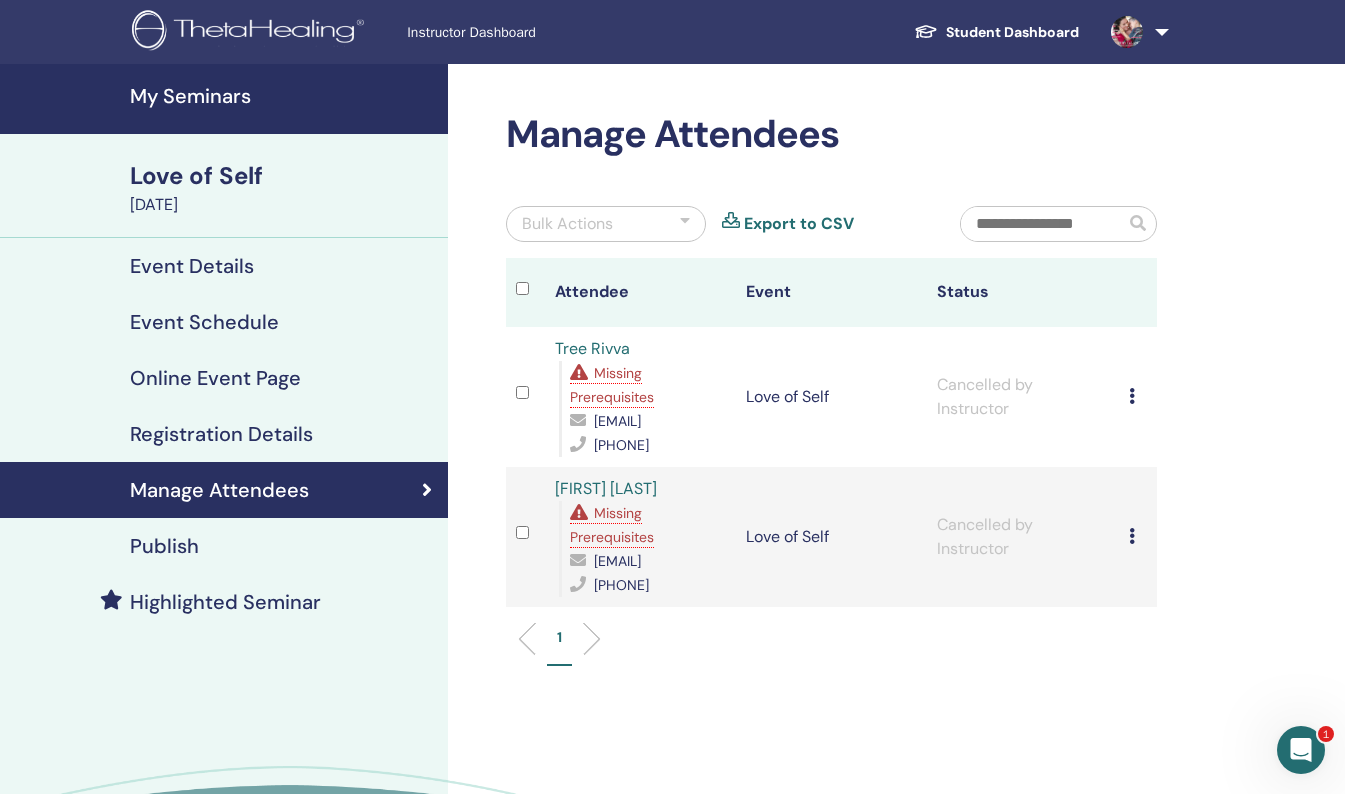 click on "Love of Self" at bounding box center (283, 176) 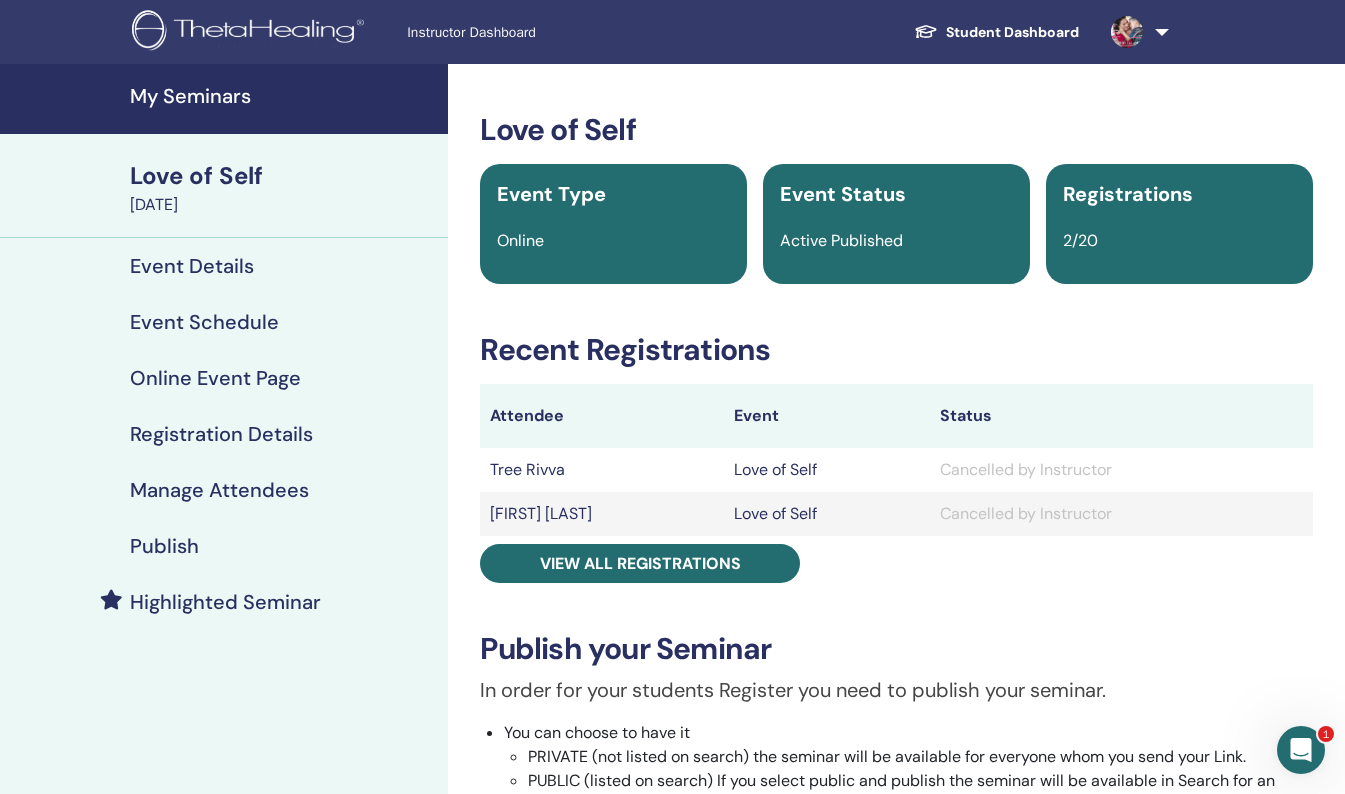click on "My Seminars" at bounding box center [283, 96] 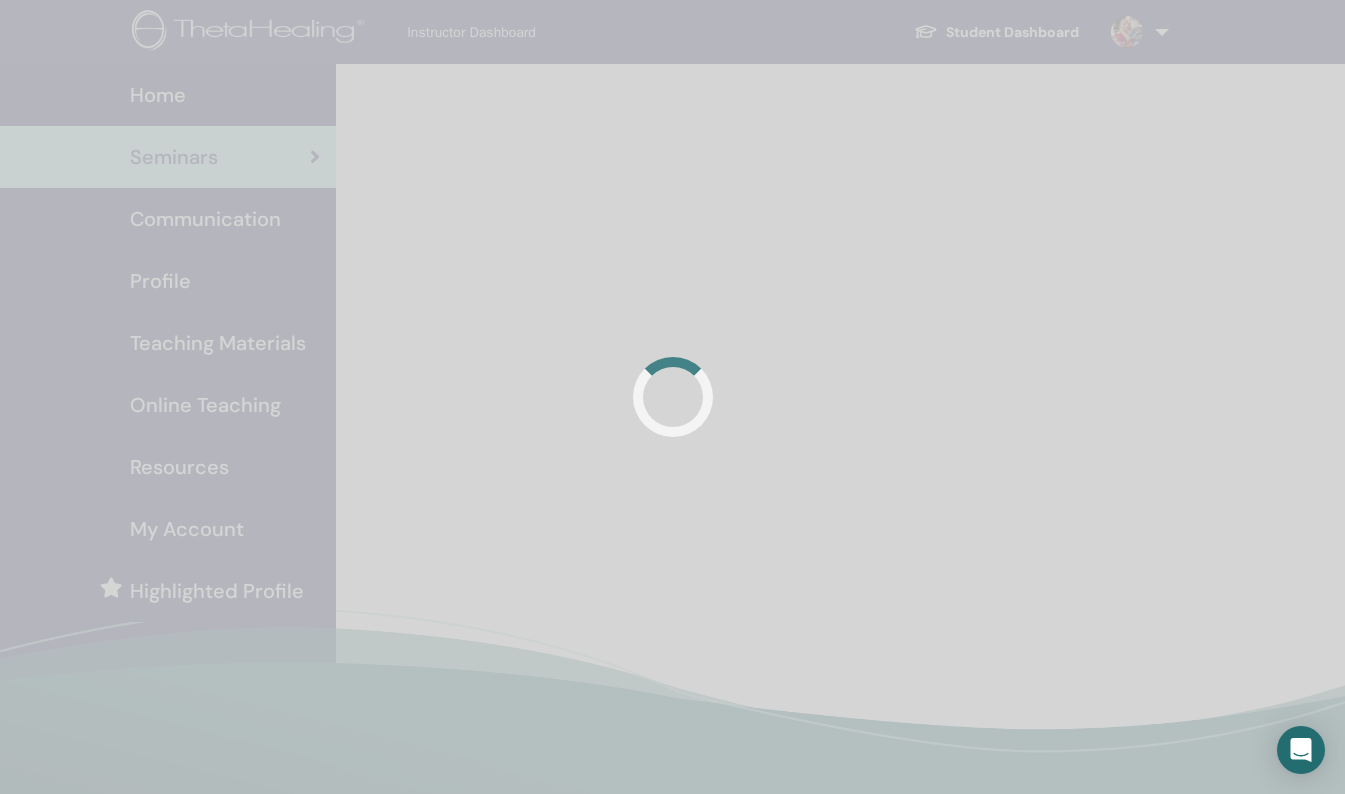 scroll, scrollTop: 0, scrollLeft: 0, axis: both 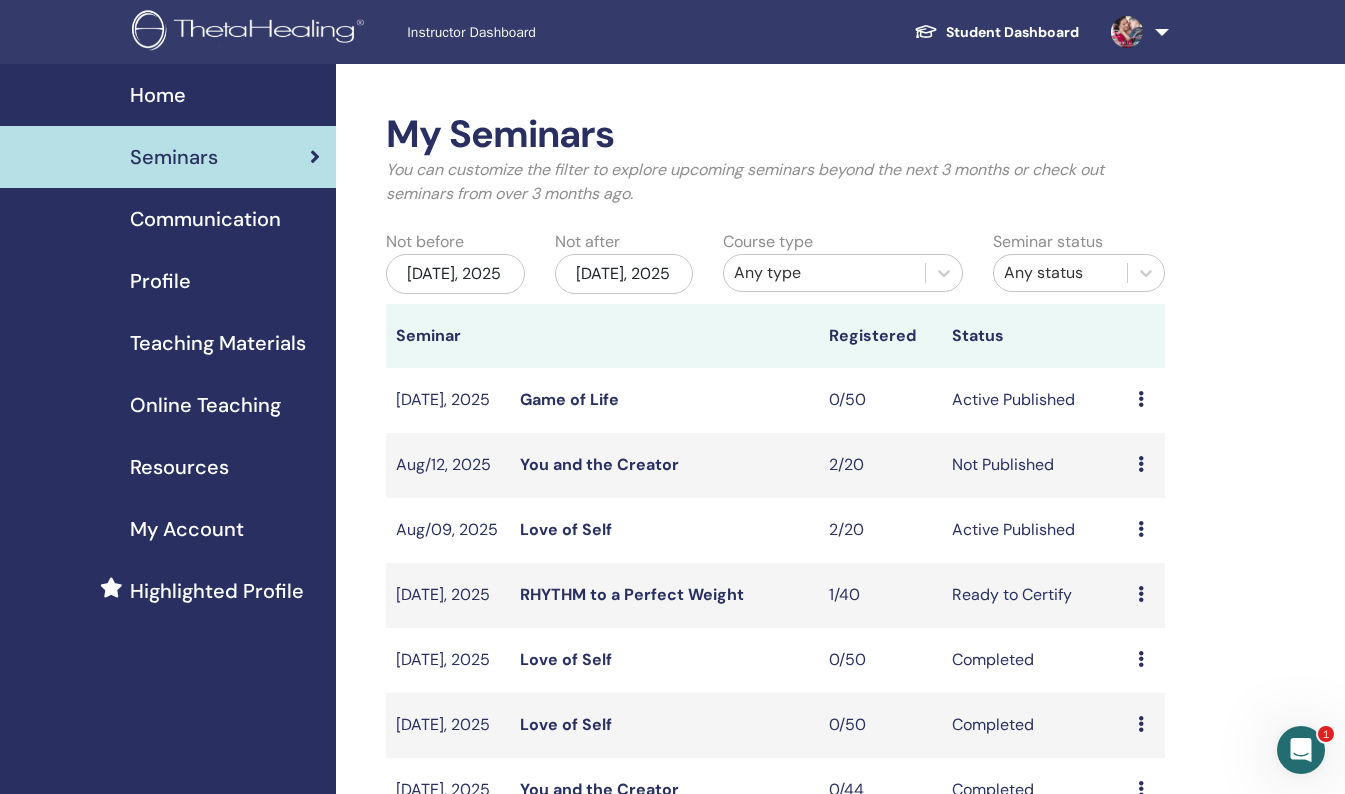 click on "My Seminars You can customize the filter to explore upcoming seminars beyond the next 3 months or check out seminars from over 3 months ago. Not before [DATE], 2025 Not after [DATE], 2025 Course type Any type Seminar status Any status Seminar Registered Status [DATE], 2025 Game of Life 0/50 Active Published Preview Edit Attendees Cancel [DATE], 2025 You and the Creator 2/20 Not Published Preview Edit Attendees Cancel [DATE], 2025 Love of Self 2/20 Active Published Preview Edit Attendees Cancel [DATE], 2025 RHYTHM to a Perfect Weight 1/40 Ready to Certify Preview Edit Attendees Cancel [DATE], 2025 Love of Self 0/50 Completed Preview Attendees [DATE], 2025 Love of Self 0/50 Completed Preview Attendees [DATE], 2025 You and the Creator 0/44 Completed Preview Attendees [DATE], 2025 You and the Creator 0/50 Completed Preview Attendees [DATE], 2025 Advanced DNA 1/50 Completed Preview Attendees [DATE], 2025 Basic DNA 4/50 Completed Preview Attendees 1 2 Create seminar Seminar Registrations Event" at bounding box center (840, 918) 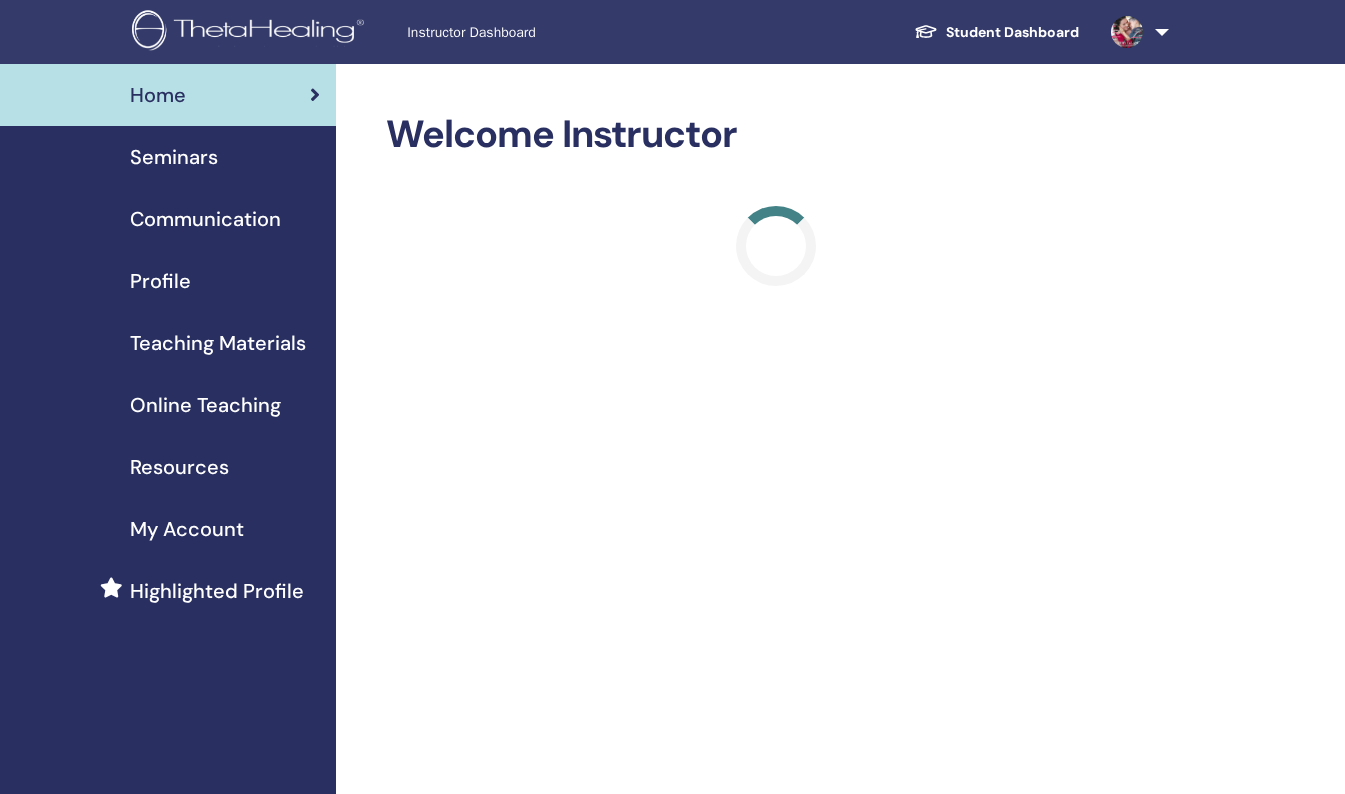 scroll, scrollTop: 0, scrollLeft: 0, axis: both 